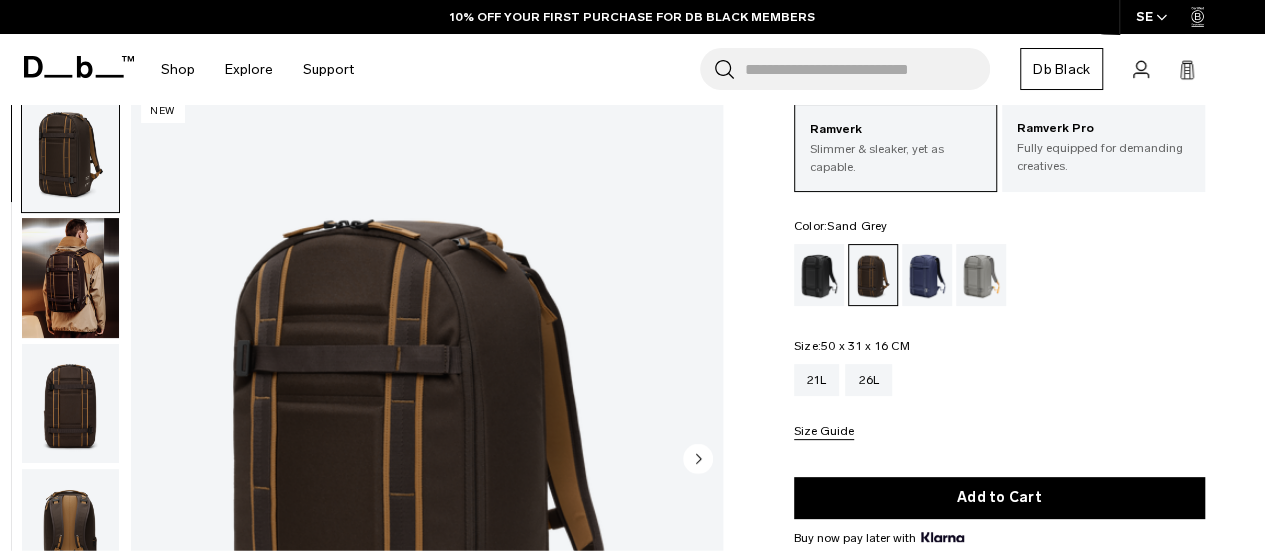 scroll, scrollTop: 116, scrollLeft: 0, axis: vertical 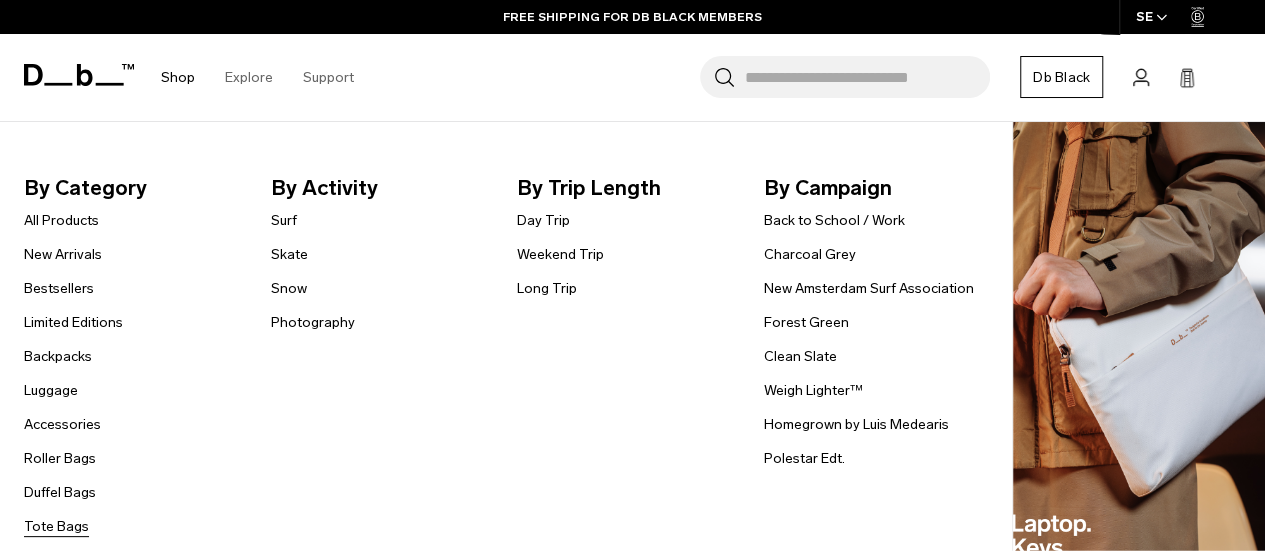 click on "Tote Bags" at bounding box center (56, 526) 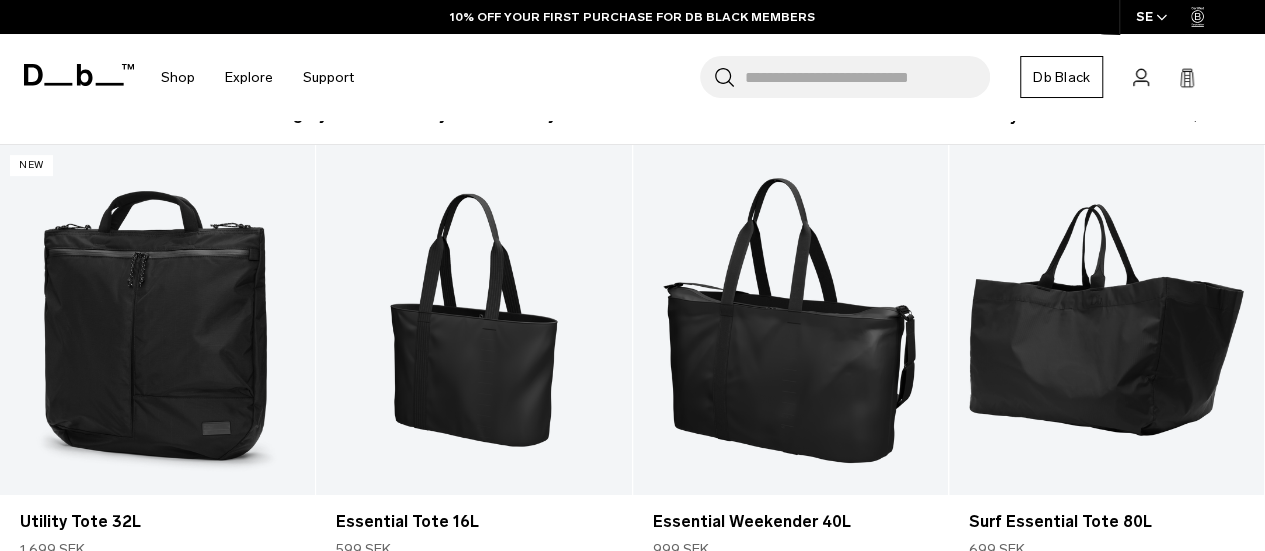 scroll, scrollTop: 356, scrollLeft: 0, axis: vertical 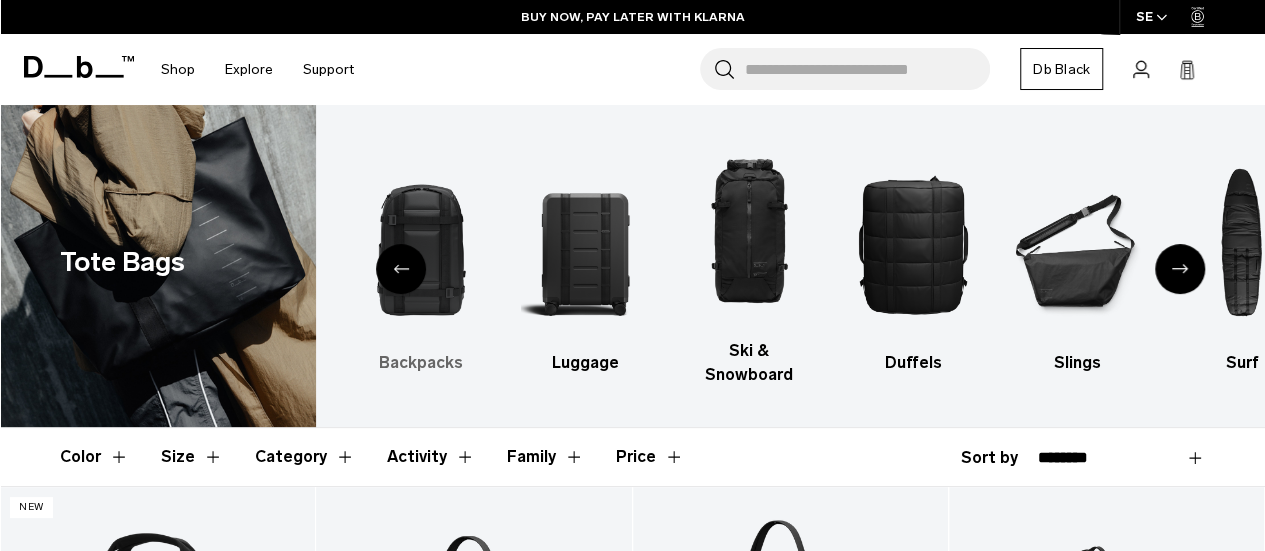 click on "Backpacks" at bounding box center (420, 363) 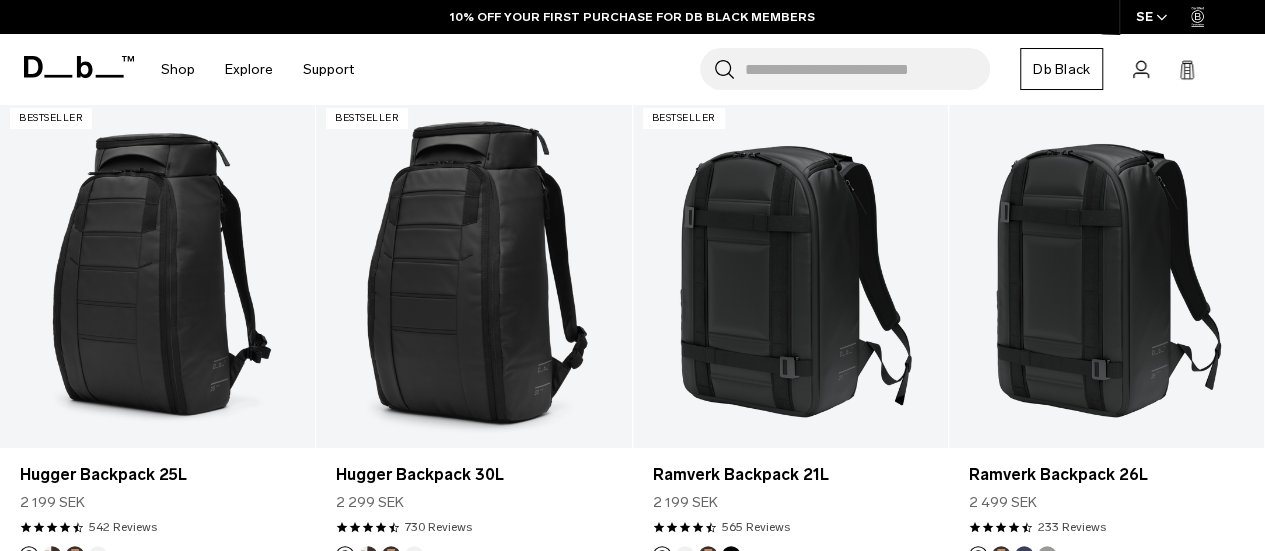 scroll, scrollTop: 389, scrollLeft: 0, axis: vertical 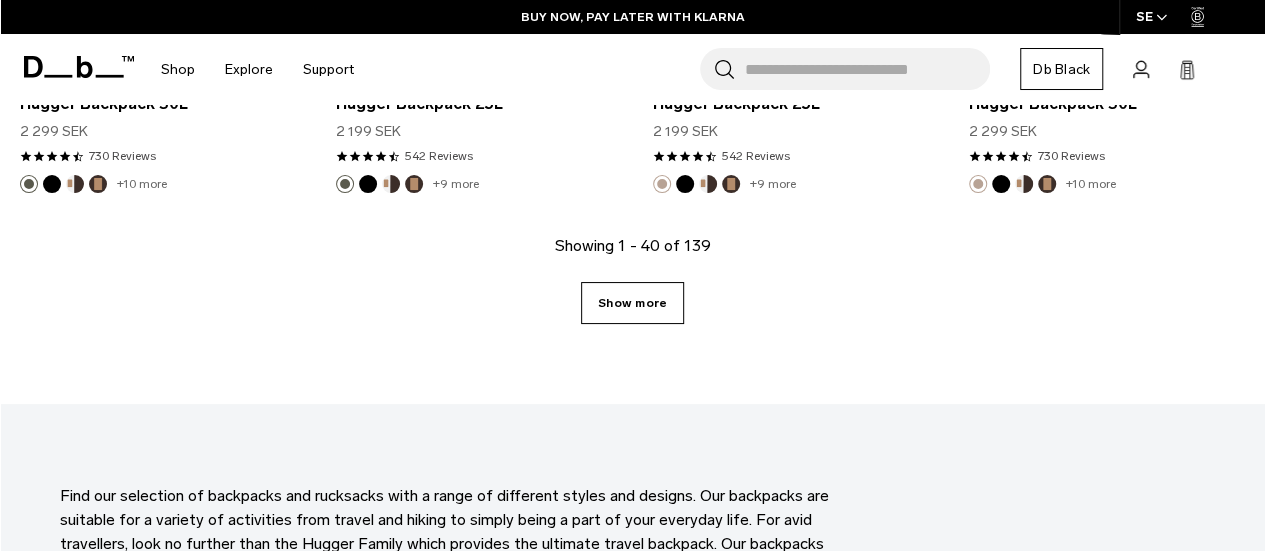 click on "Show more" at bounding box center [632, 303] 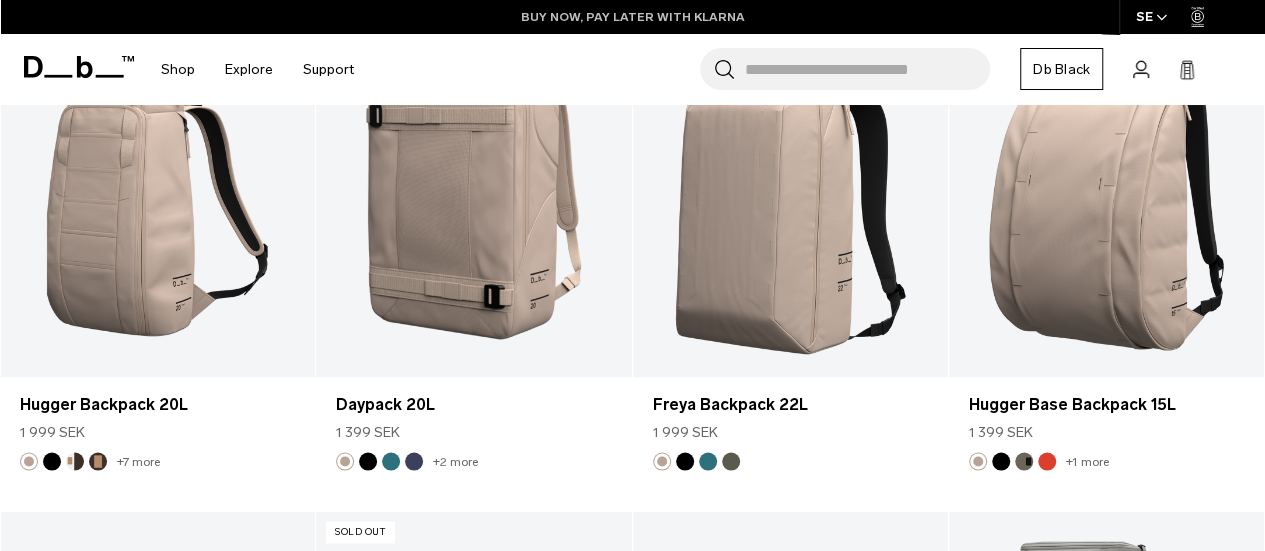 scroll, scrollTop: 5391, scrollLeft: 0, axis: vertical 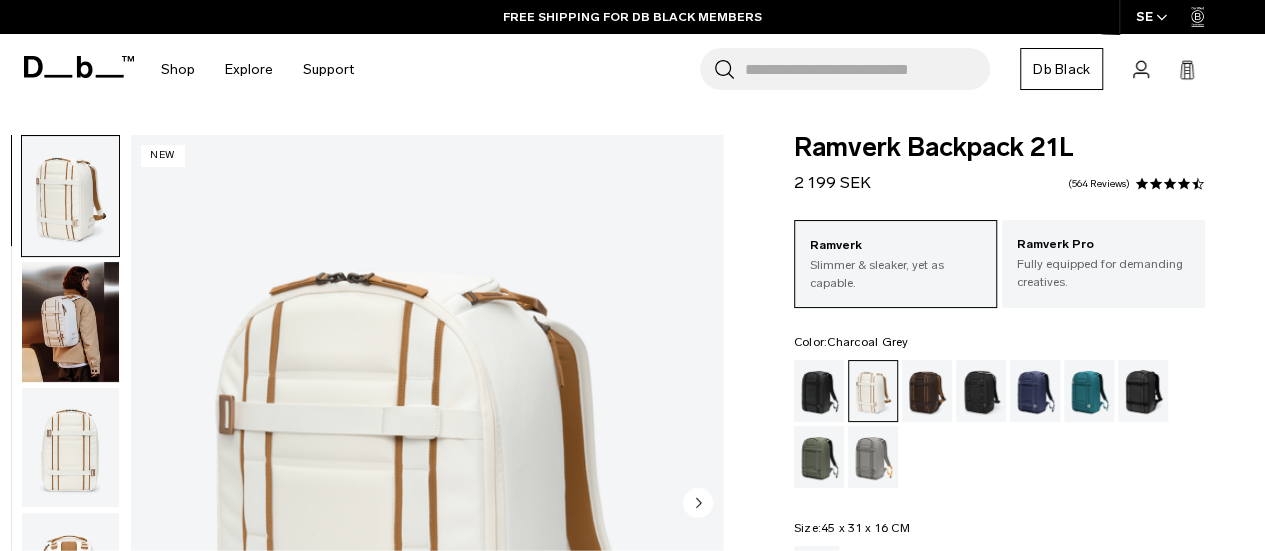 click at bounding box center [981, 391] 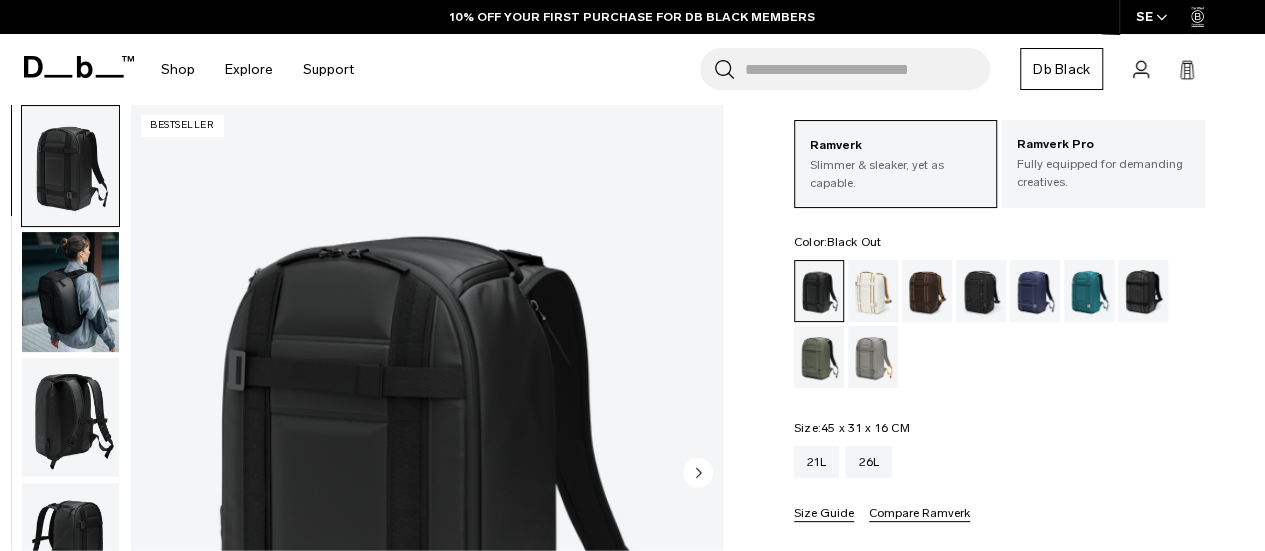 scroll, scrollTop: 100, scrollLeft: 0, axis: vertical 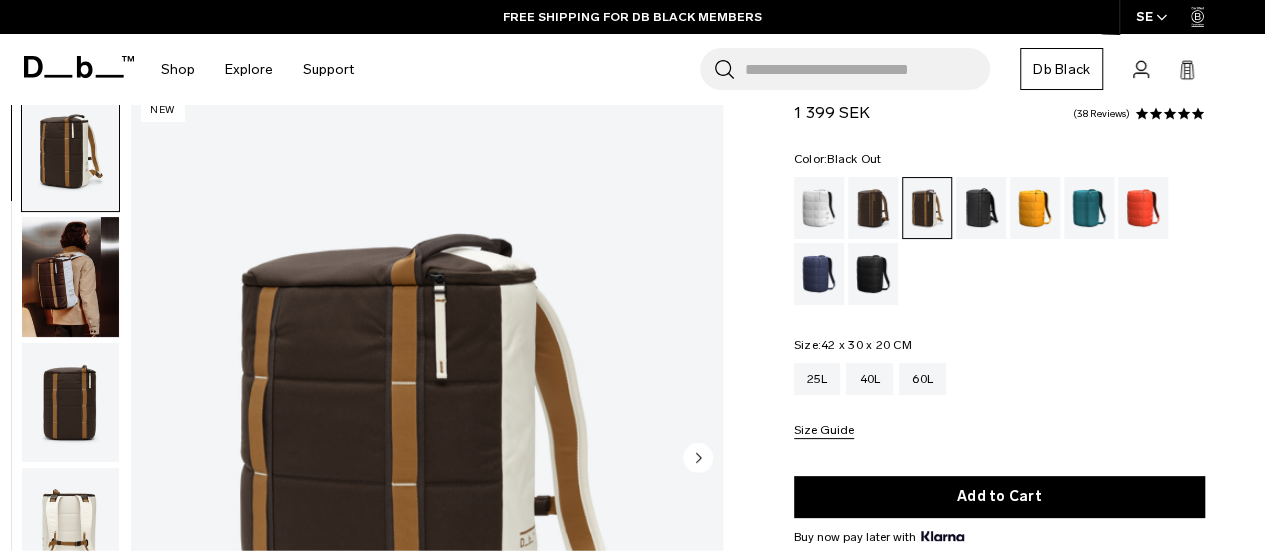 click at bounding box center (873, 274) 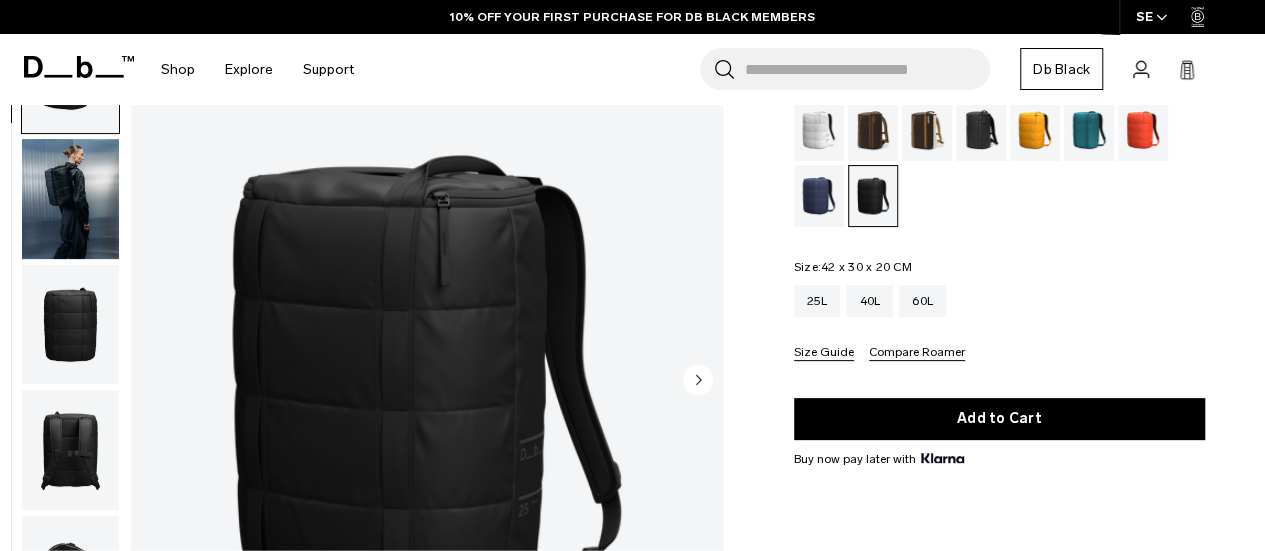 scroll, scrollTop: 148, scrollLeft: 0, axis: vertical 